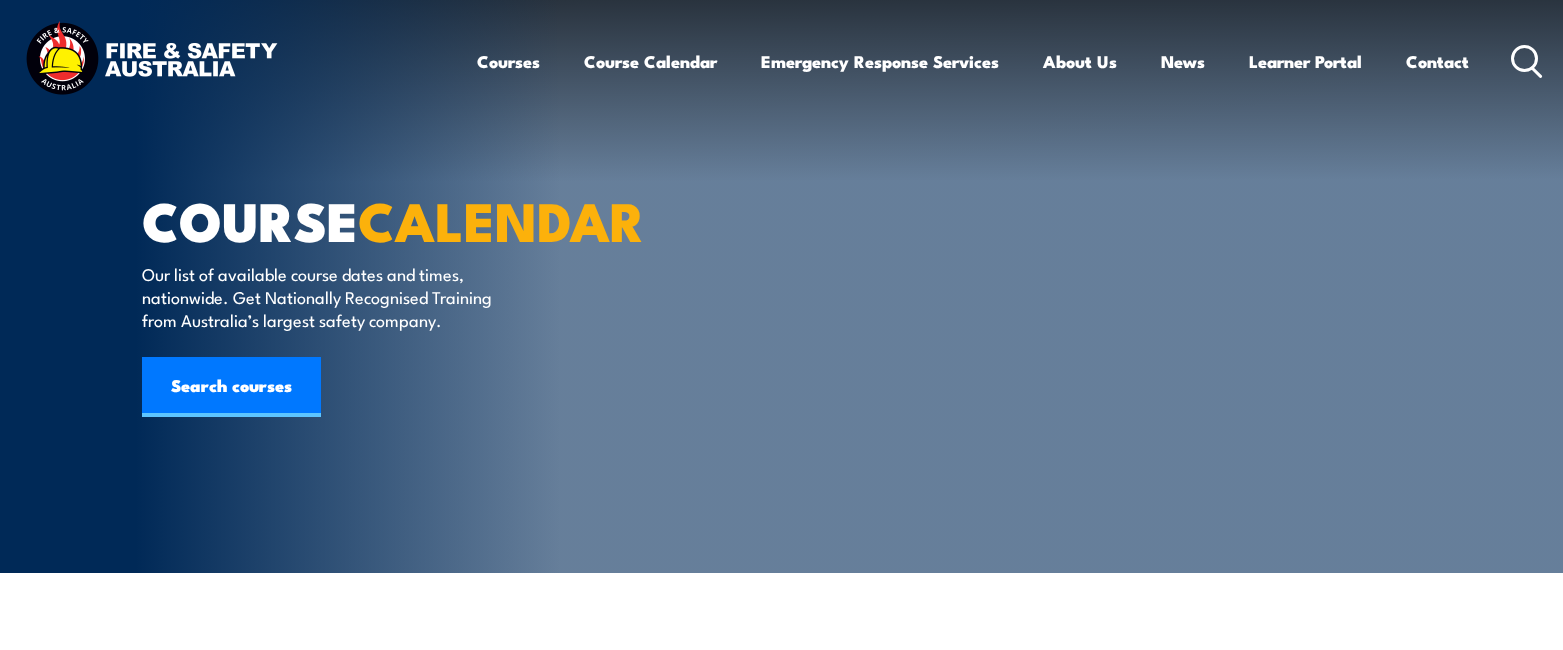 scroll, scrollTop: 0, scrollLeft: 0, axis: both 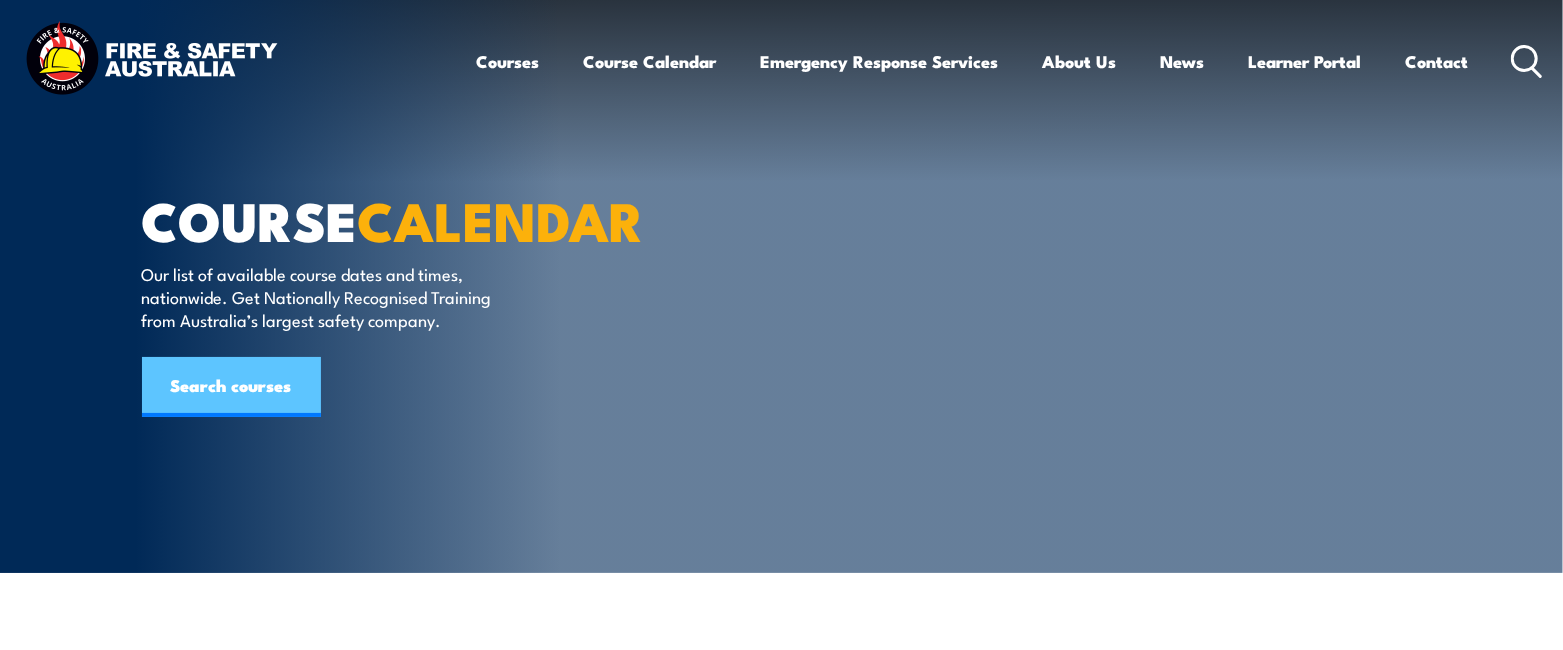click on "Search courses" at bounding box center [231, 387] 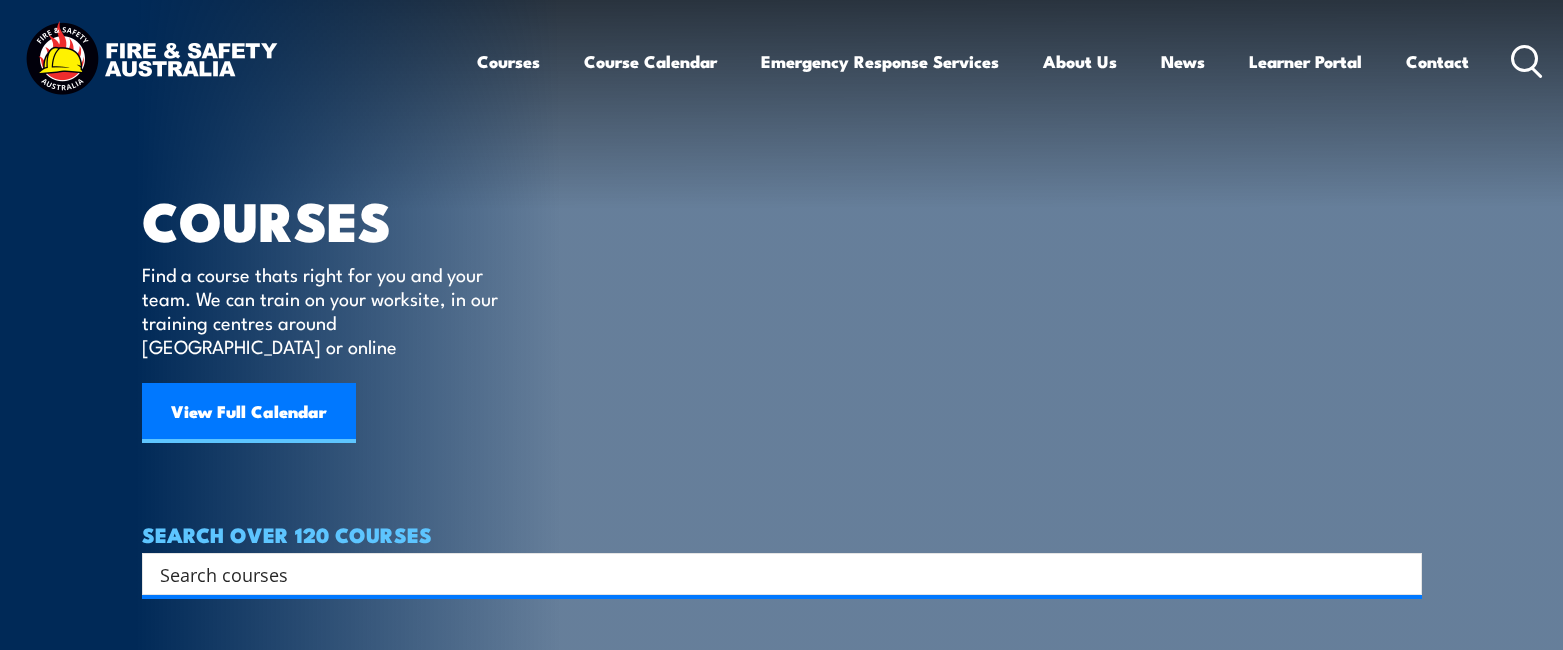 scroll, scrollTop: 0, scrollLeft: 0, axis: both 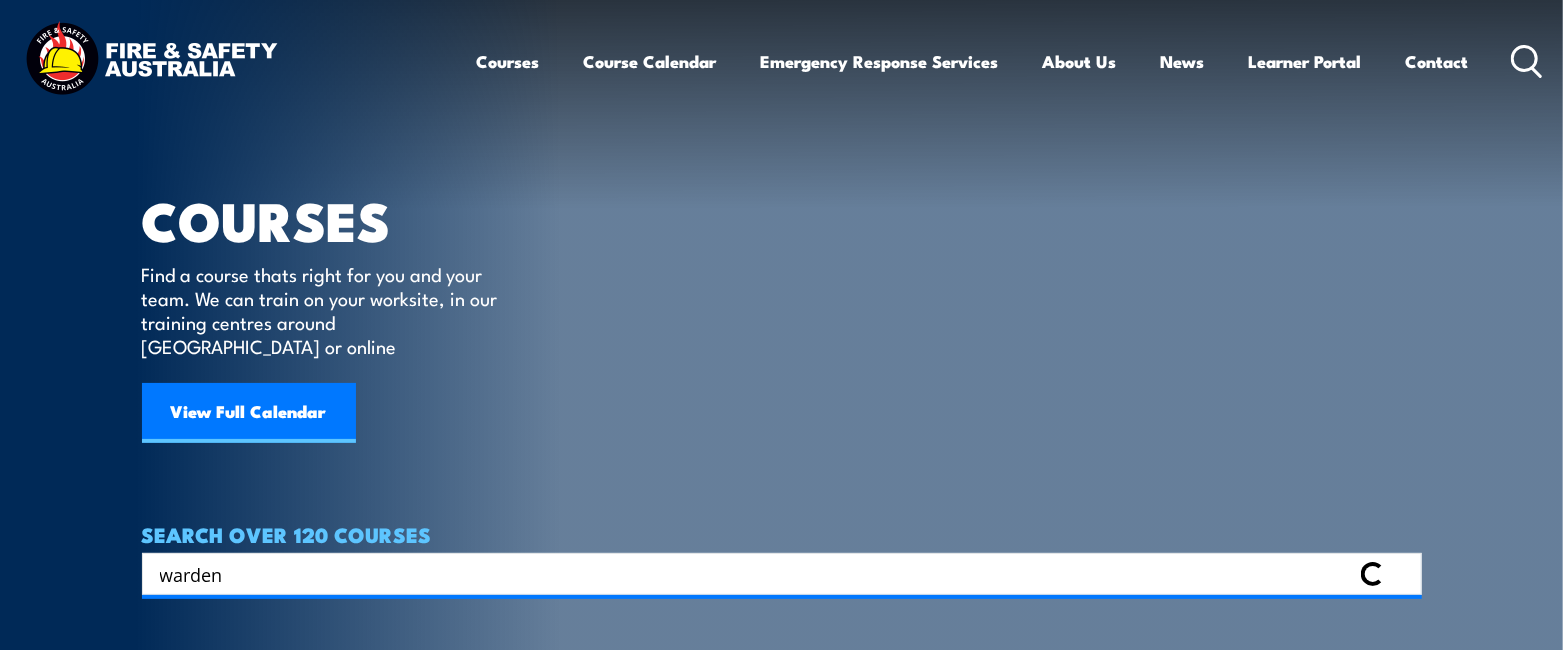 type on "warden" 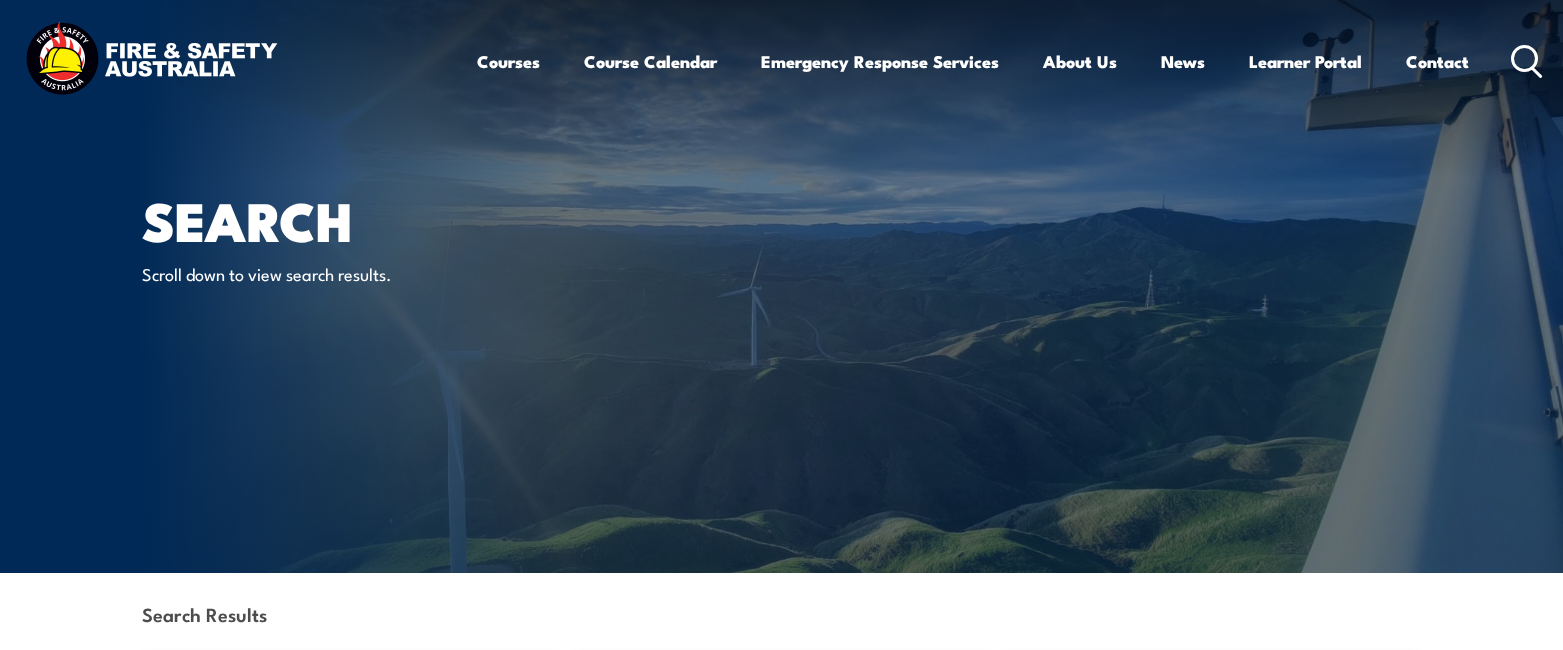 scroll, scrollTop: 0, scrollLeft: 0, axis: both 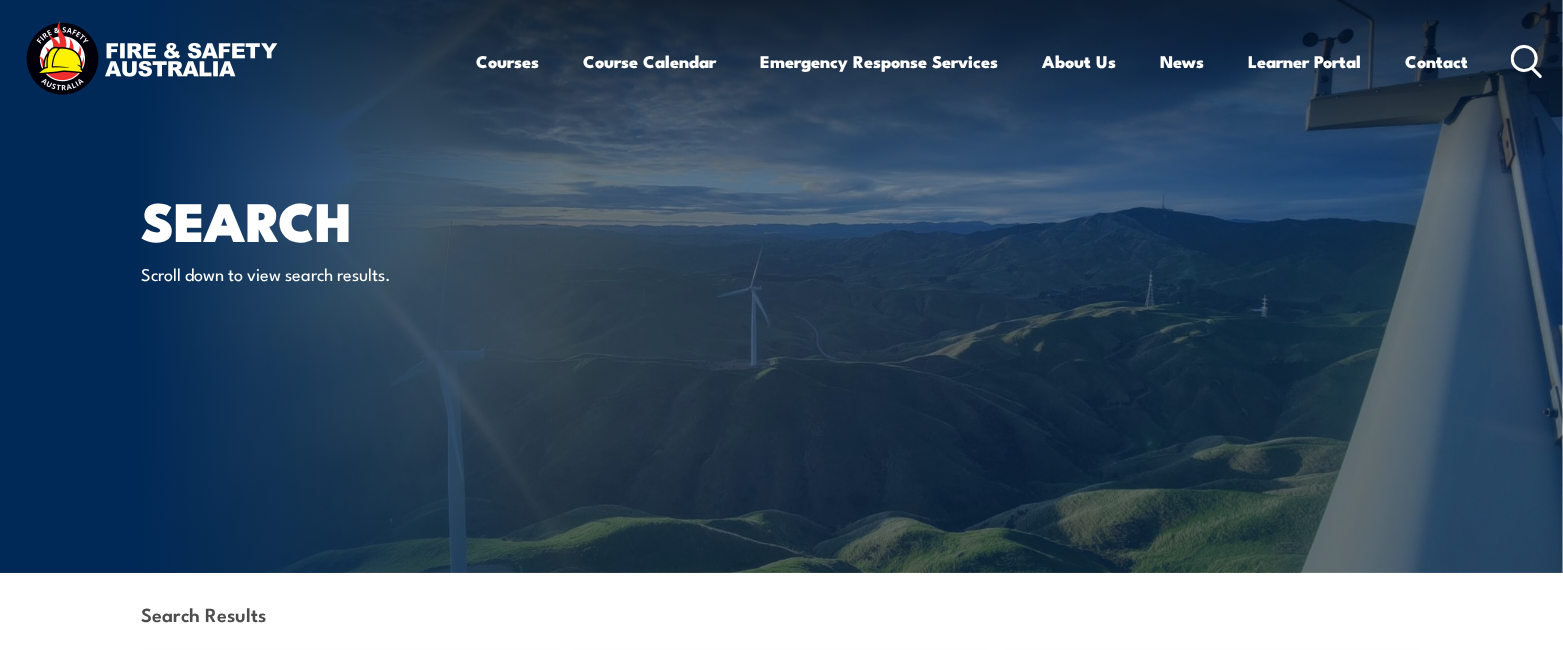 click 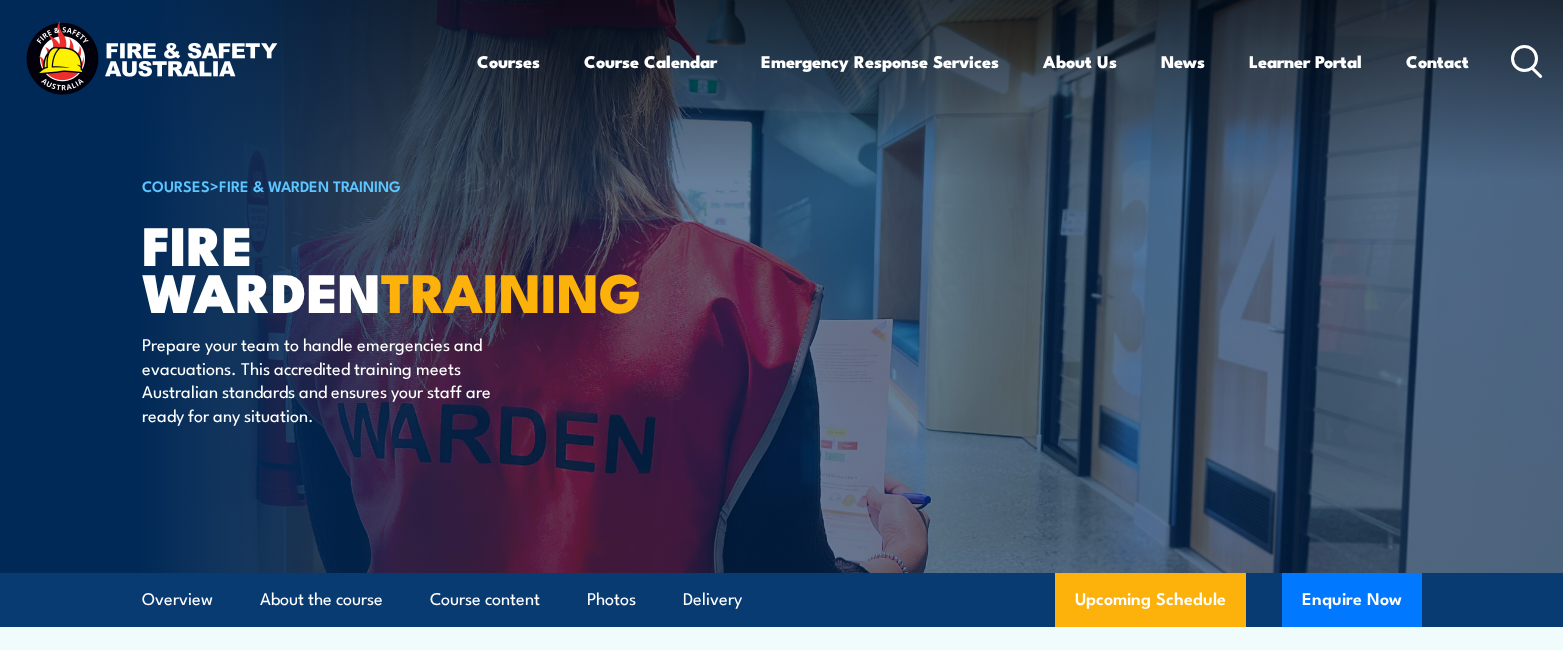 scroll, scrollTop: 0, scrollLeft: 0, axis: both 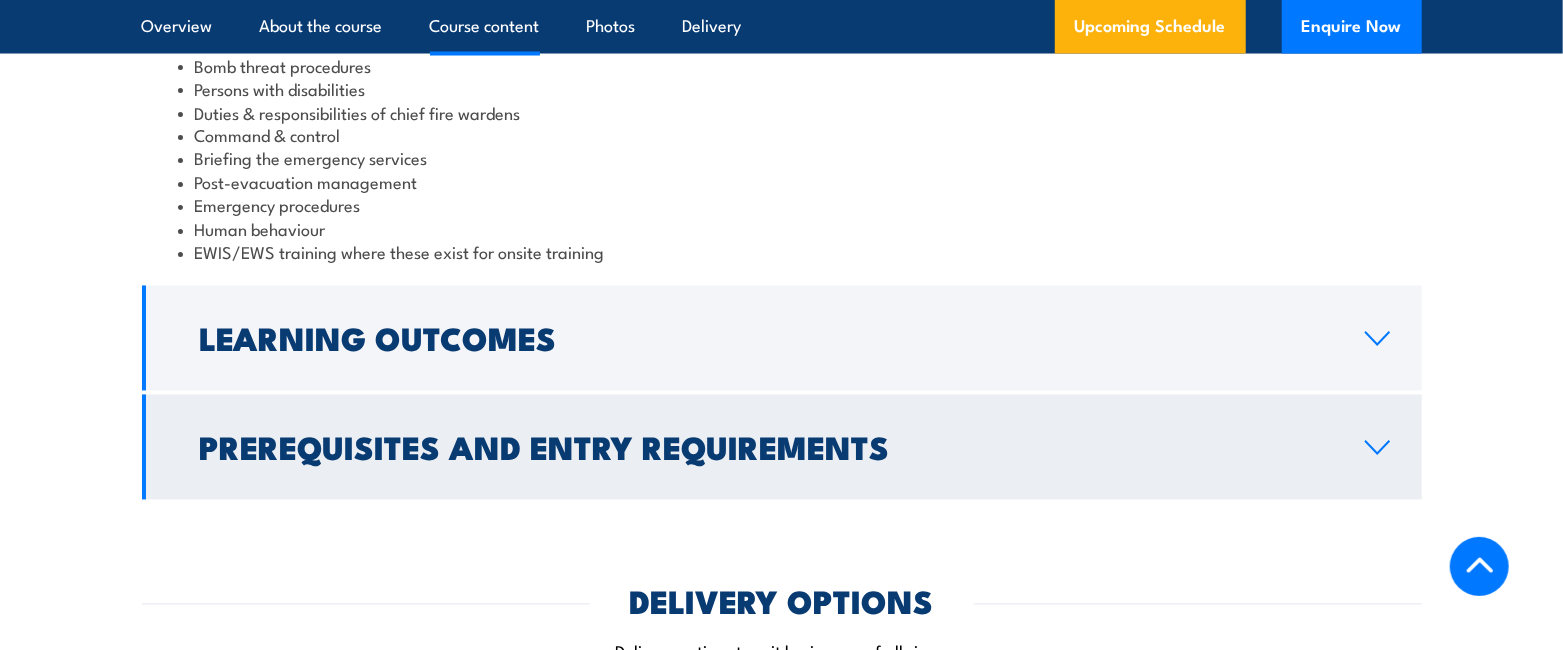 click on "Prerequisites and Entry Requirements" at bounding box center [766, 447] 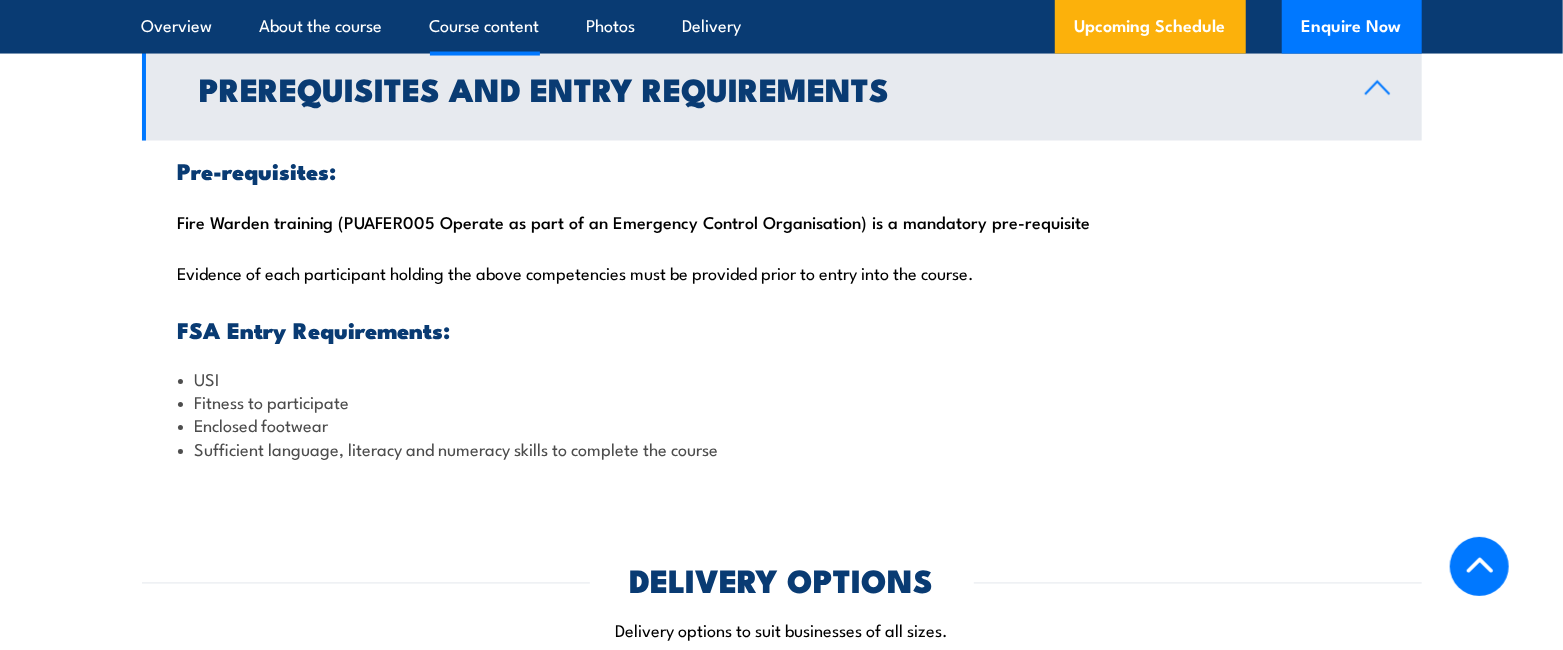 scroll, scrollTop: 2115, scrollLeft: 0, axis: vertical 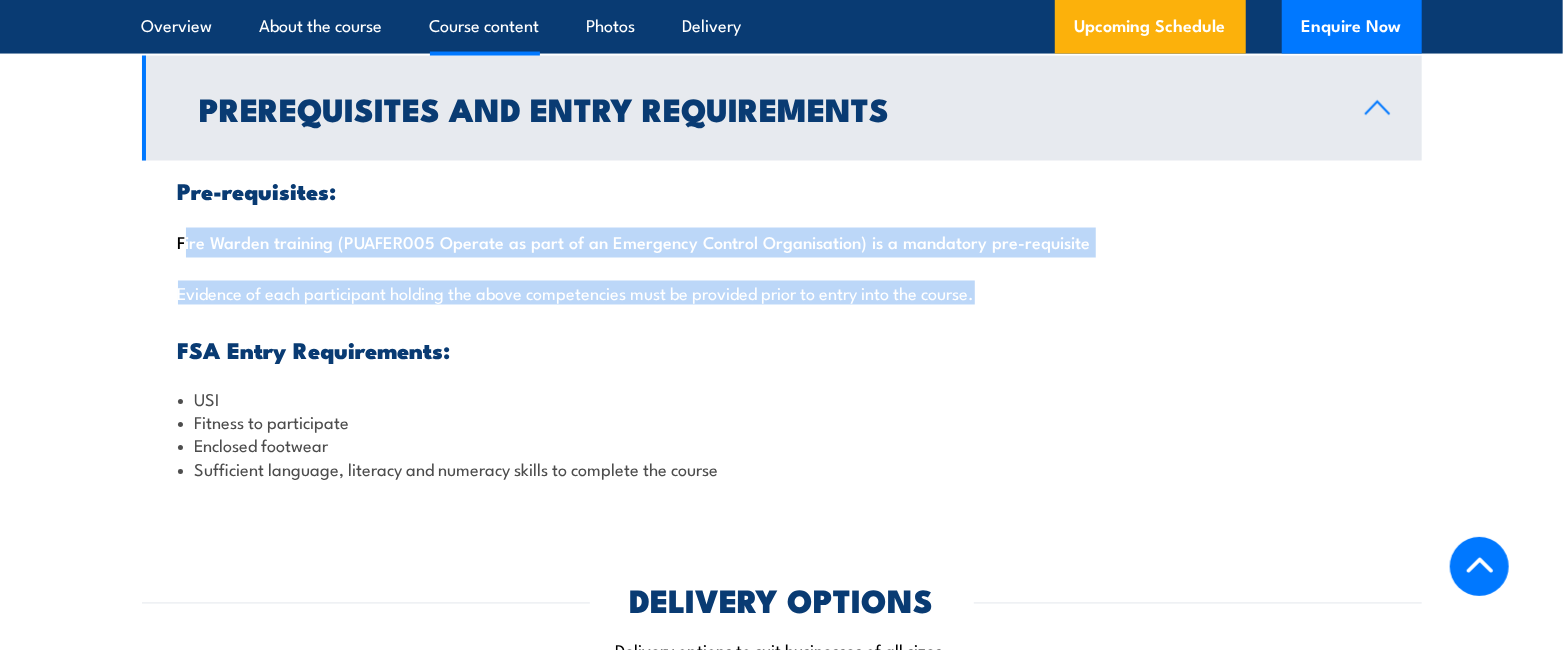 drag, startPoint x: 989, startPoint y: 301, endPoint x: 92, endPoint y: 227, distance: 900.04724 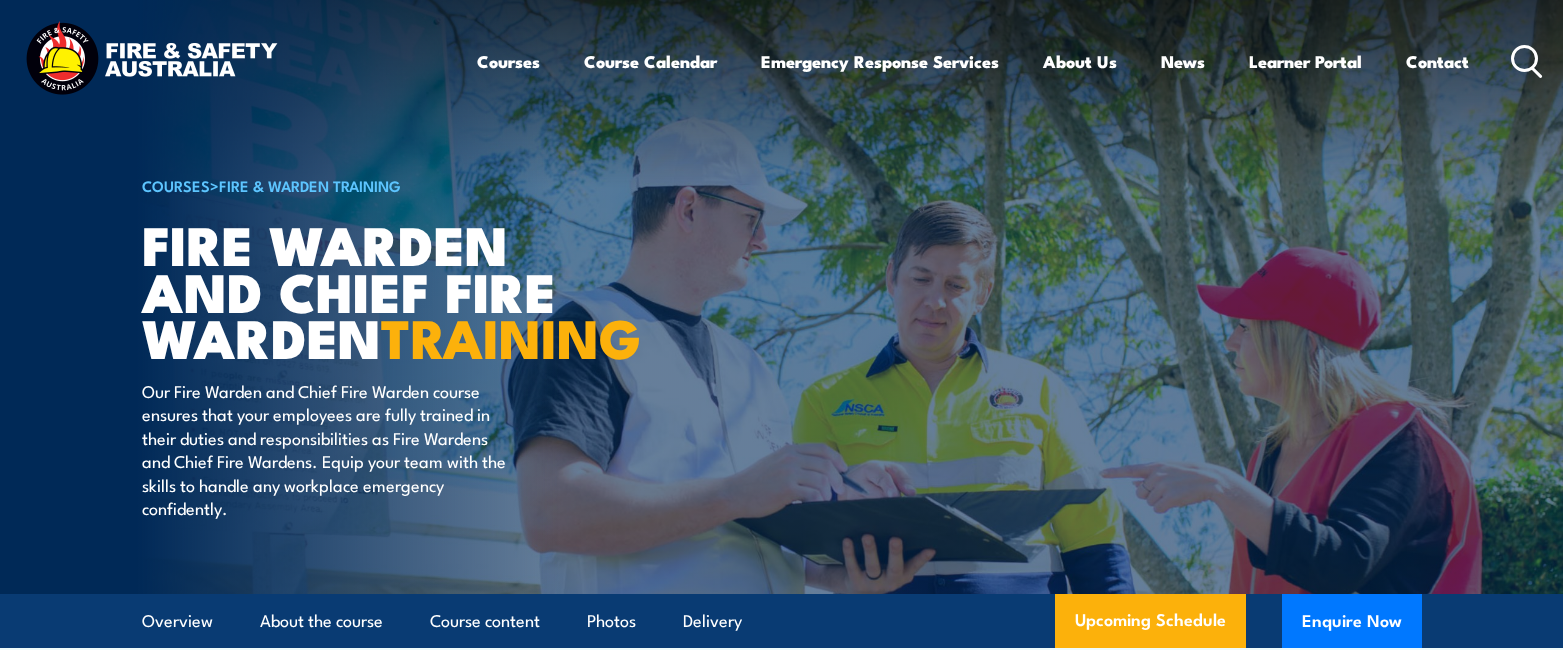 scroll, scrollTop: 0, scrollLeft: 0, axis: both 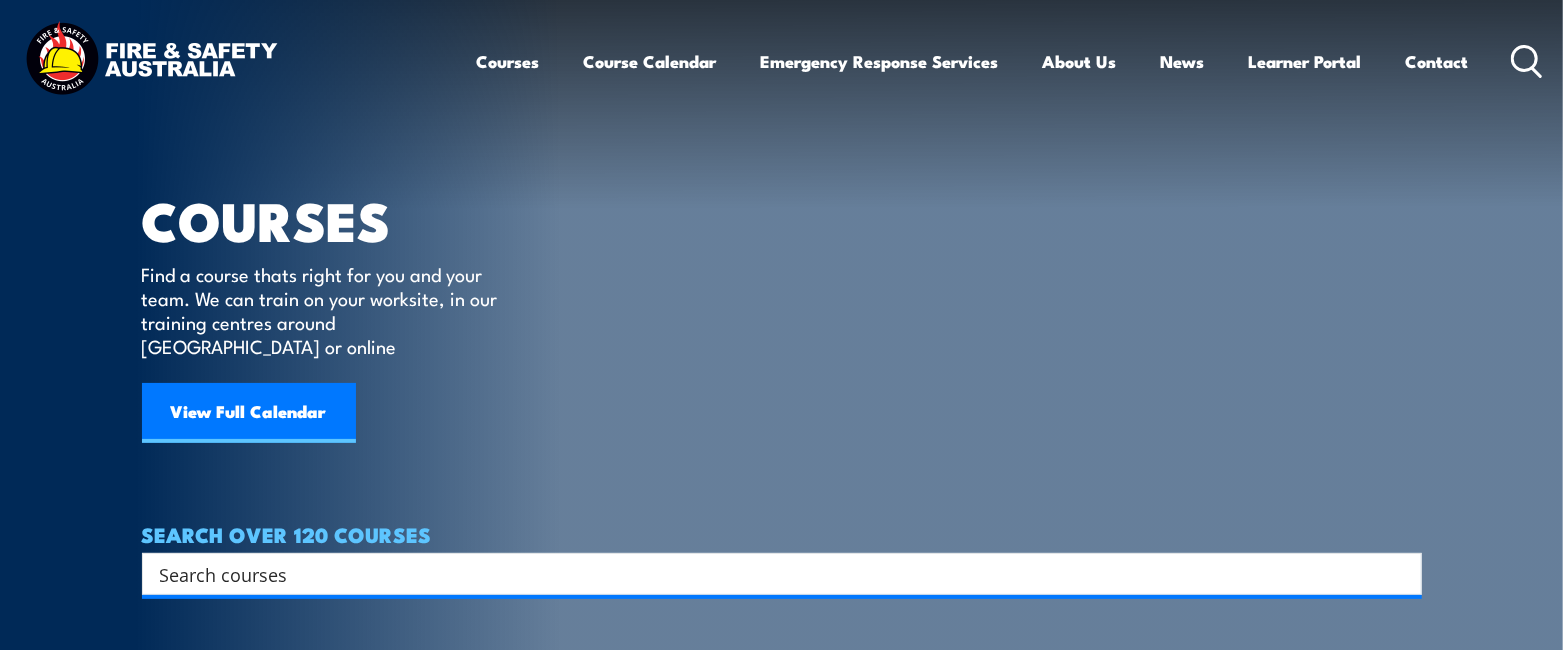 click at bounding box center [769, 574] 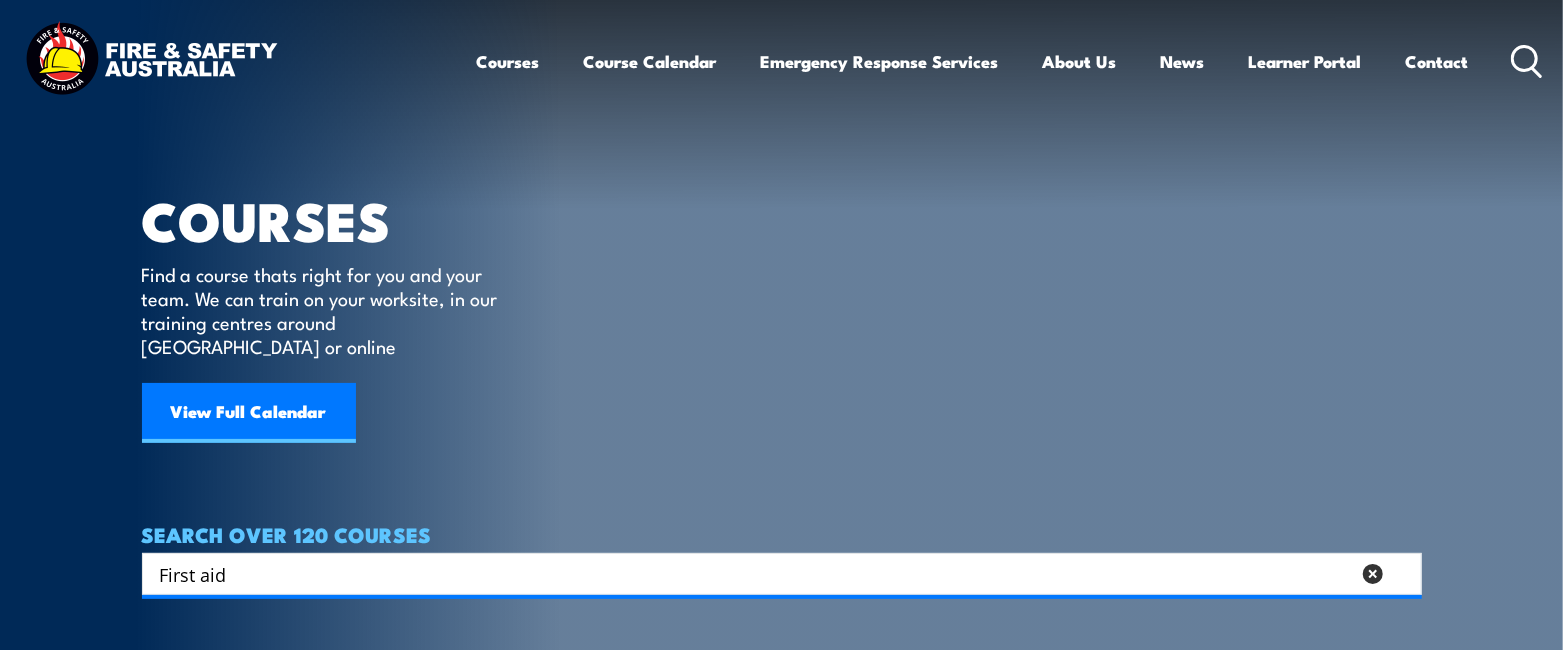 type on "First aid" 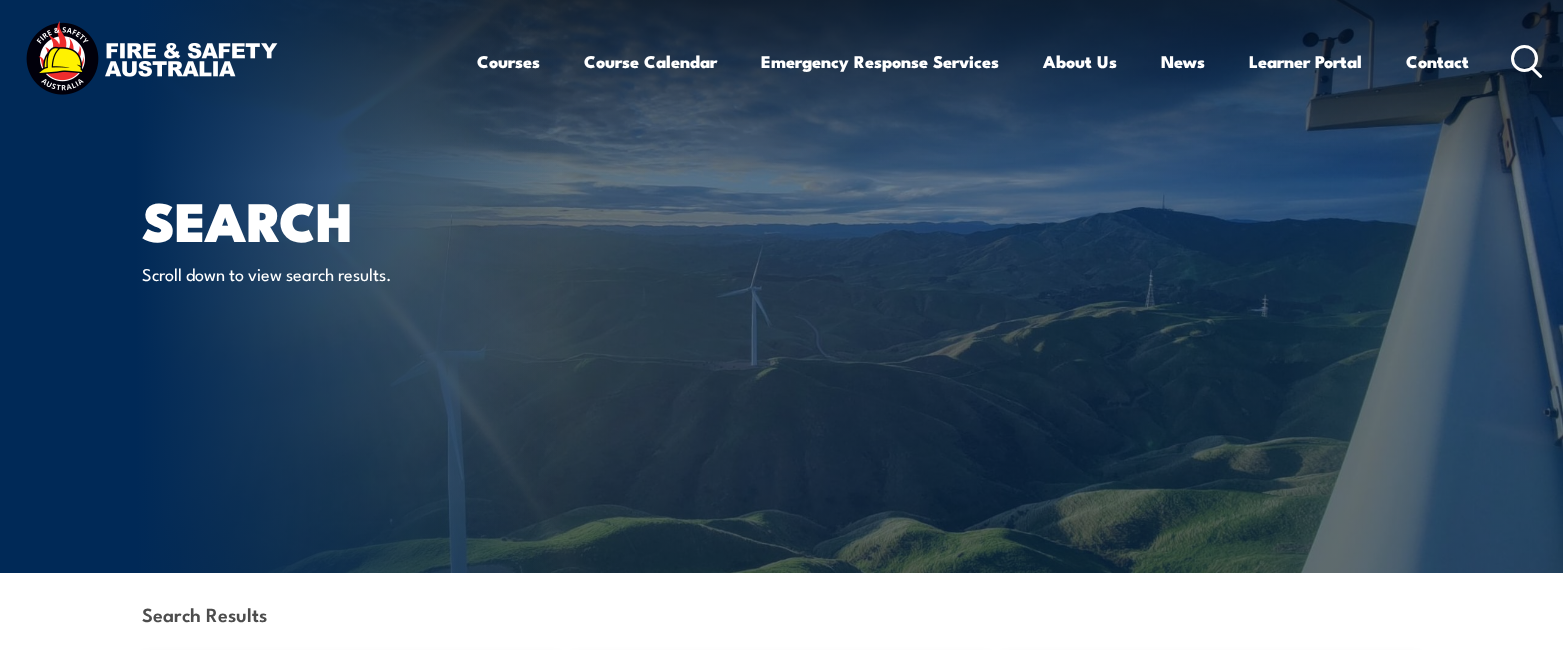scroll, scrollTop: 0, scrollLeft: 0, axis: both 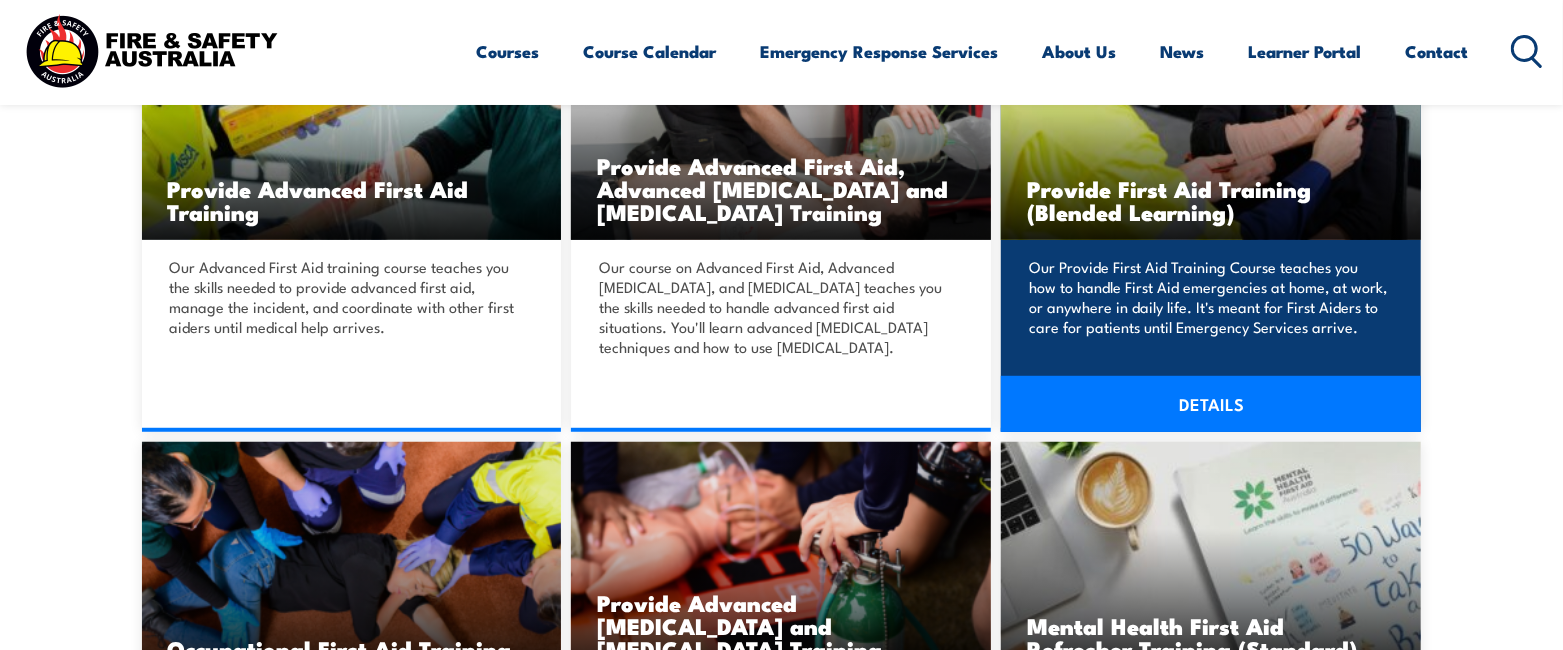 click on "Provide First Aid Training (Blended Learning)" at bounding box center (1211, 200) 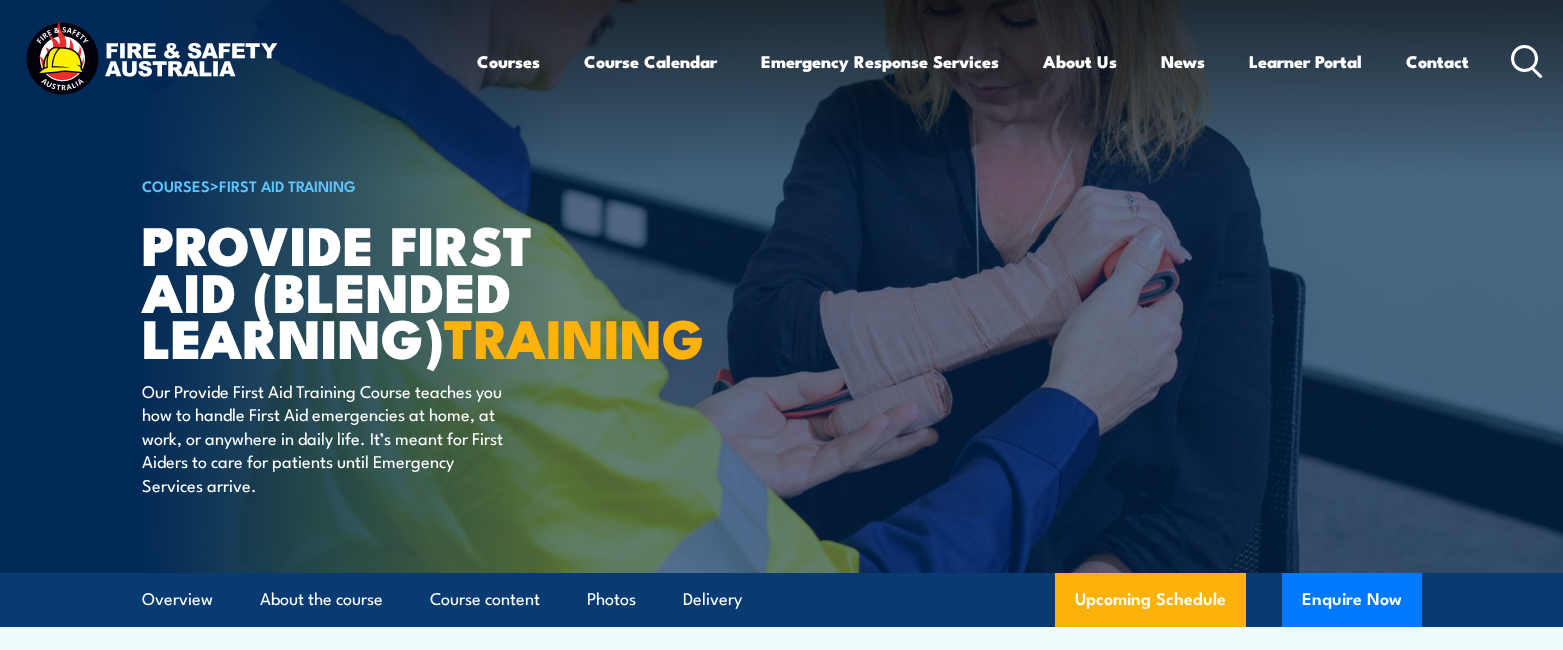 scroll, scrollTop: 0, scrollLeft: 0, axis: both 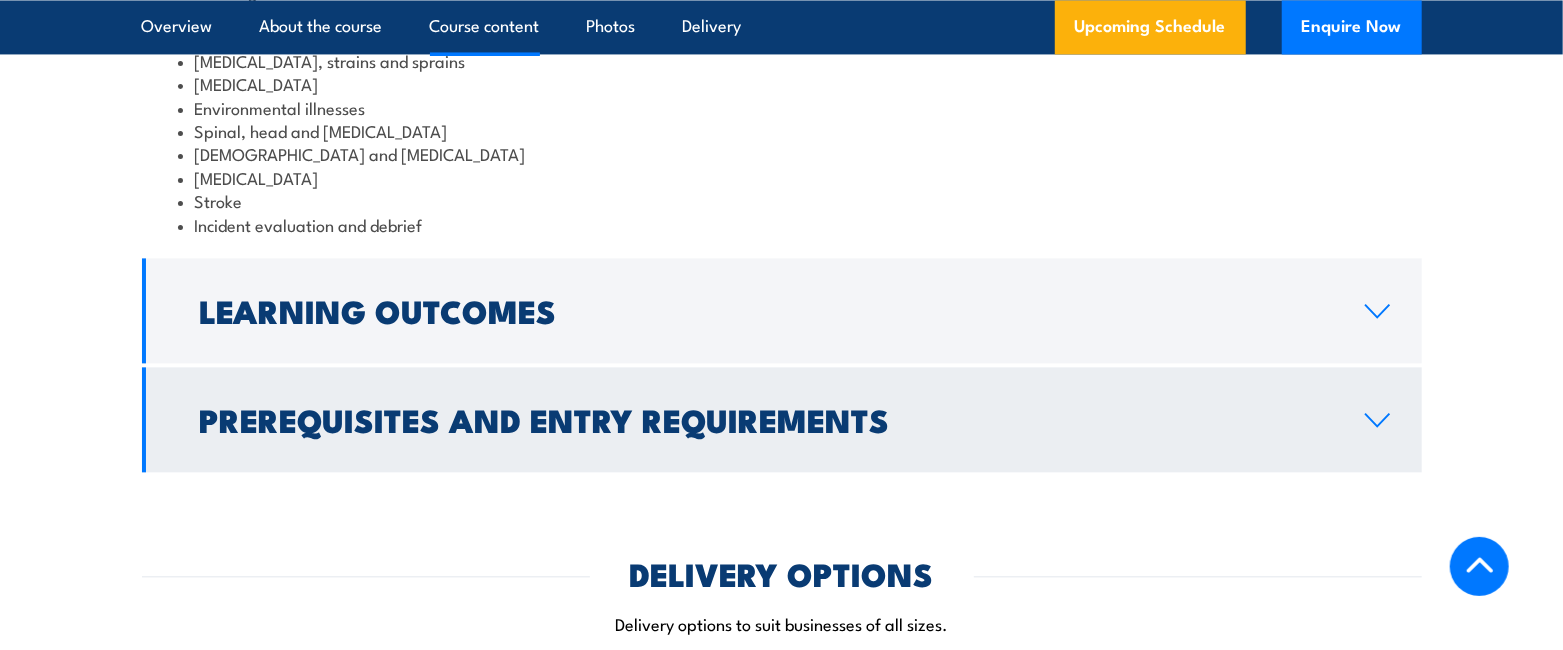 click on "Prerequisites and Entry Requirements" at bounding box center [766, 419] 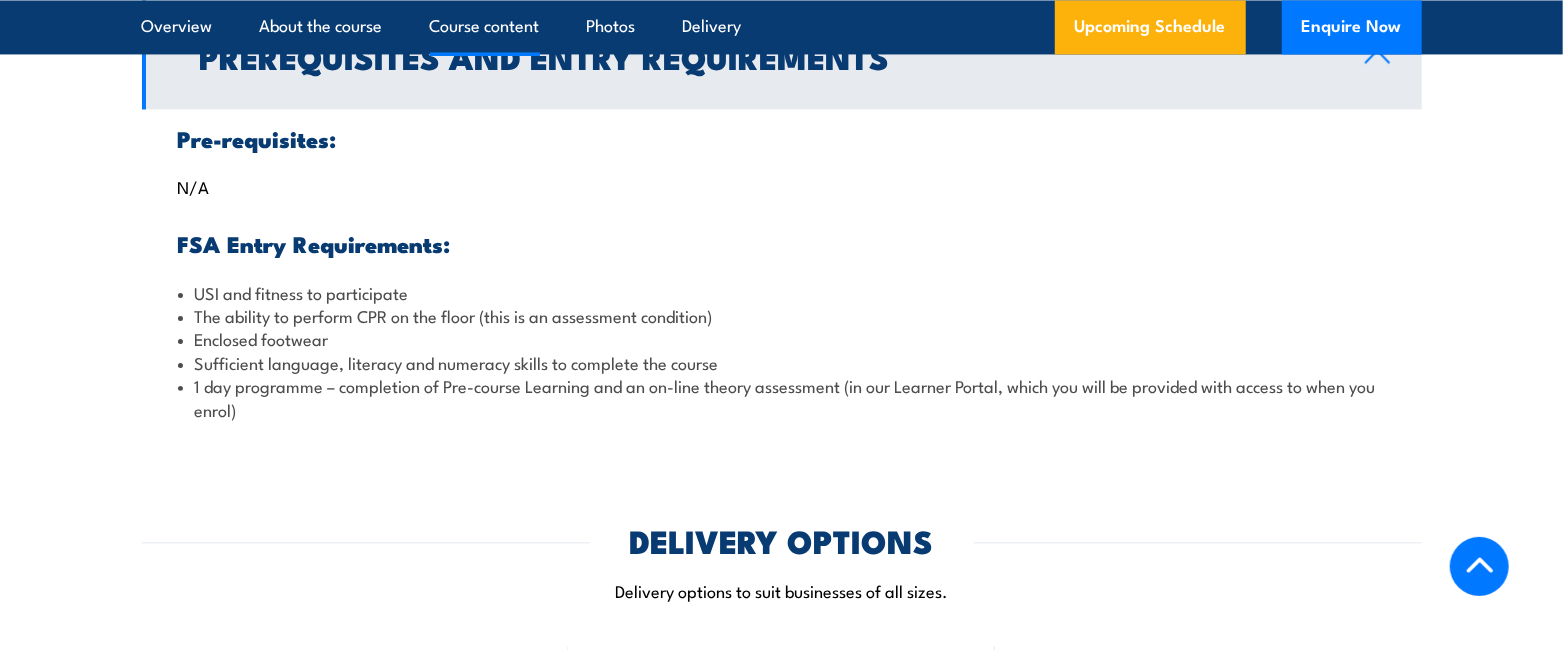 scroll, scrollTop: 2544, scrollLeft: 0, axis: vertical 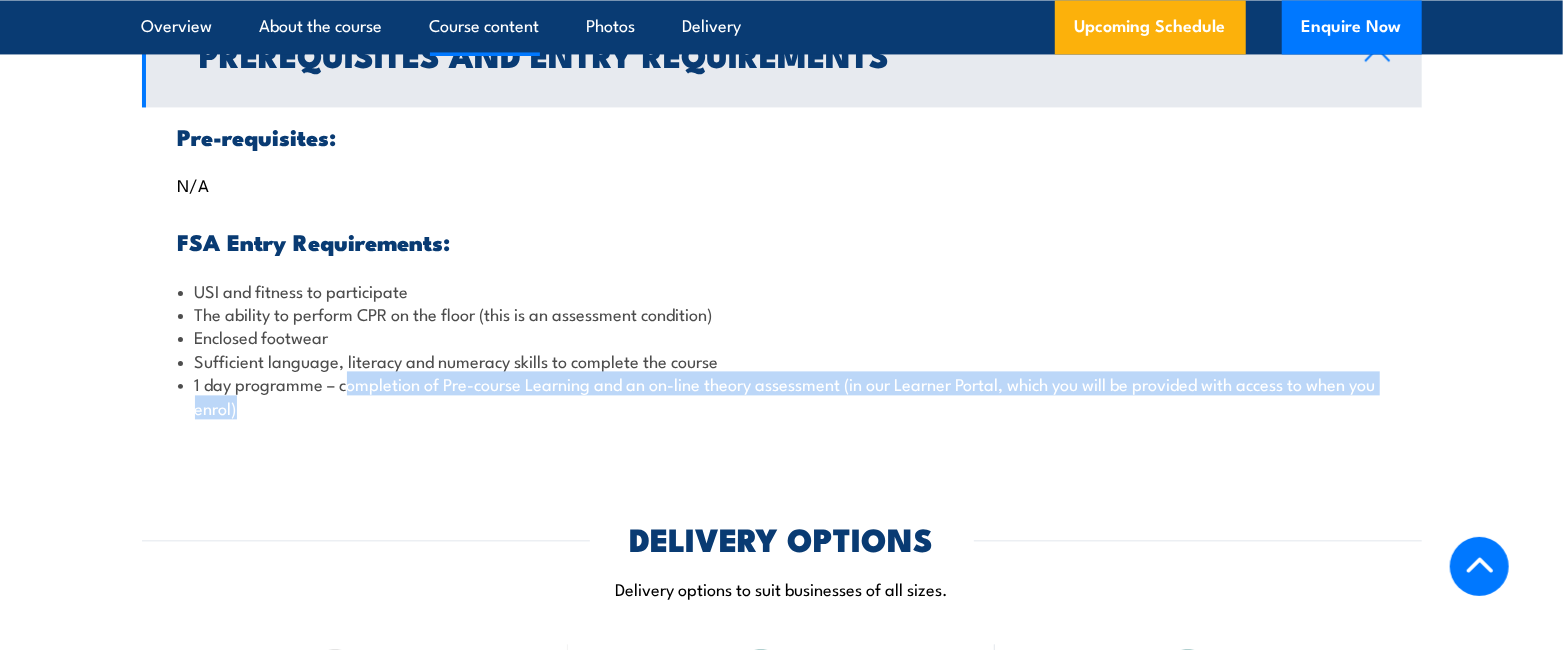 drag, startPoint x: 345, startPoint y: 432, endPoint x: 300, endPoint y: 445, distance: 46.840153 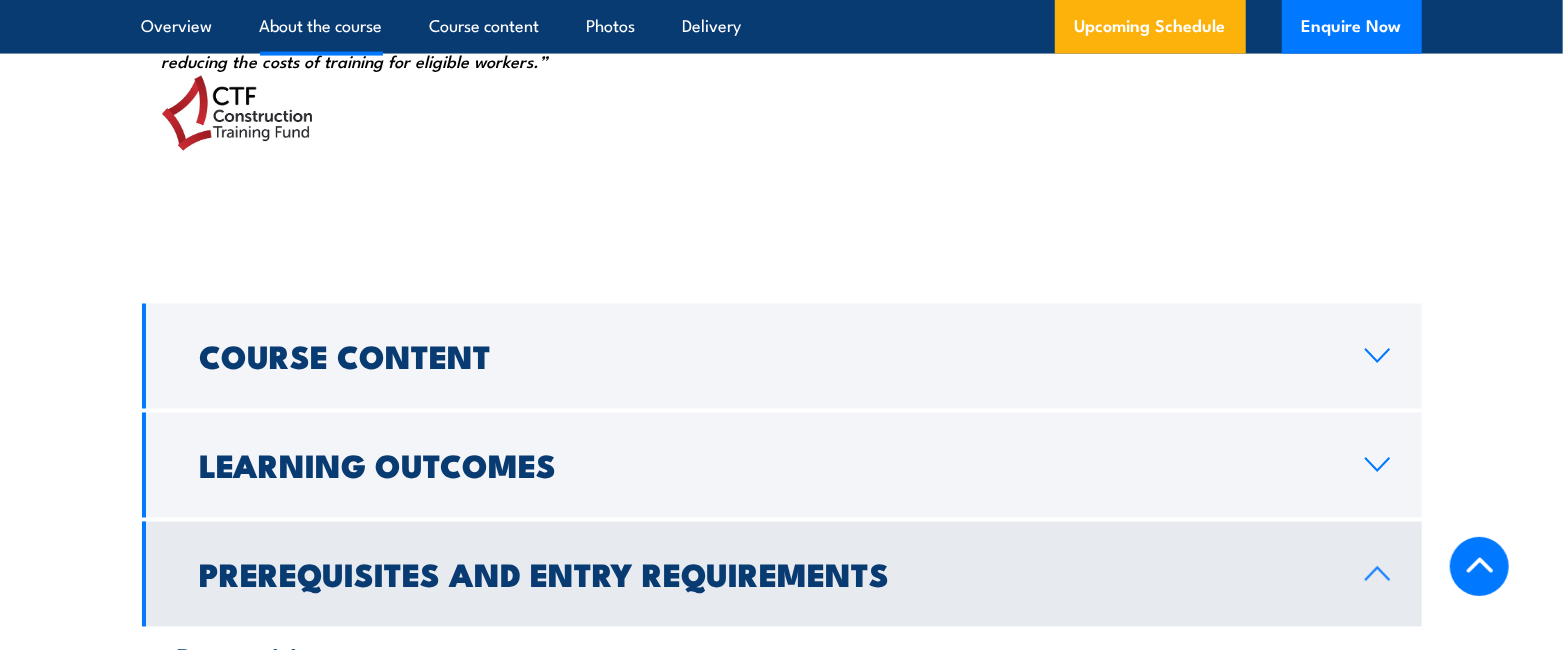 scroll, scrollTop: 2024, scrollLeft: 0, axis: vertical 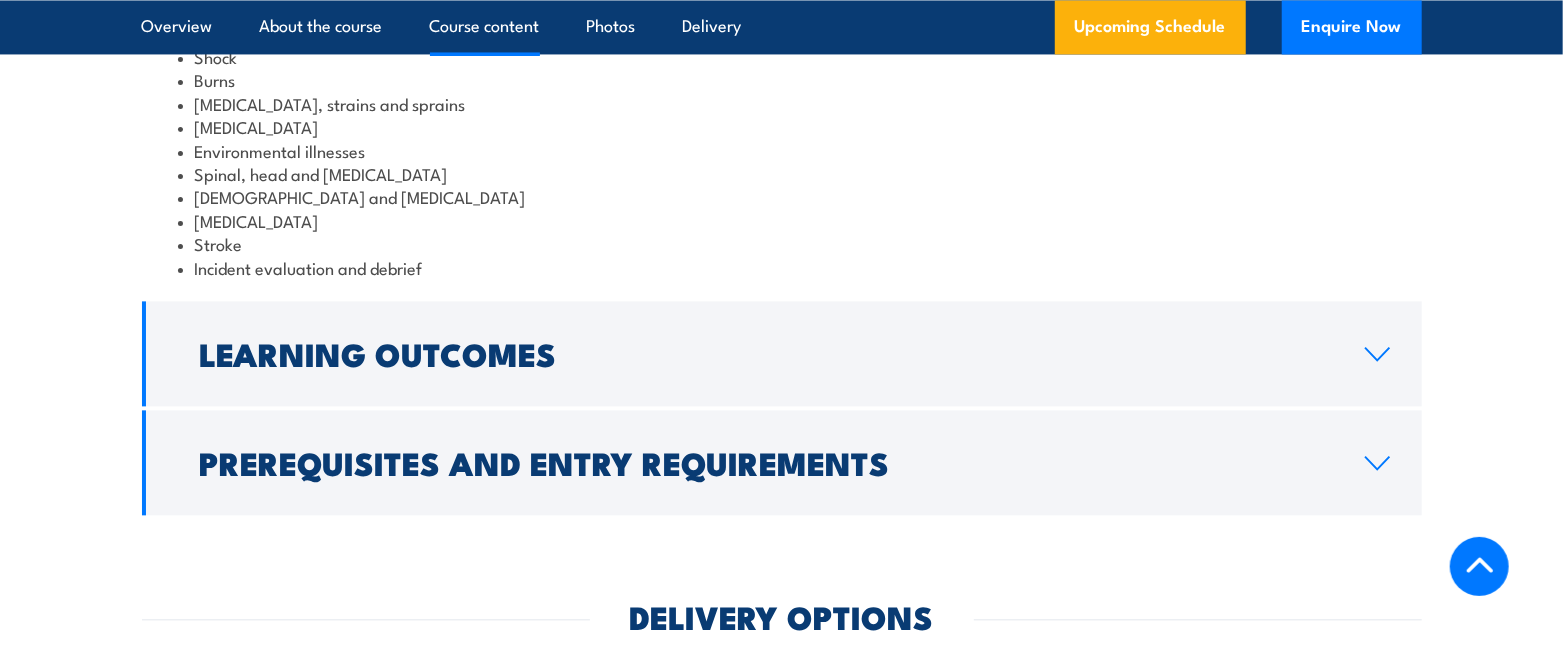 click on "Learning Outcomes" at bounding box center (766, 353) 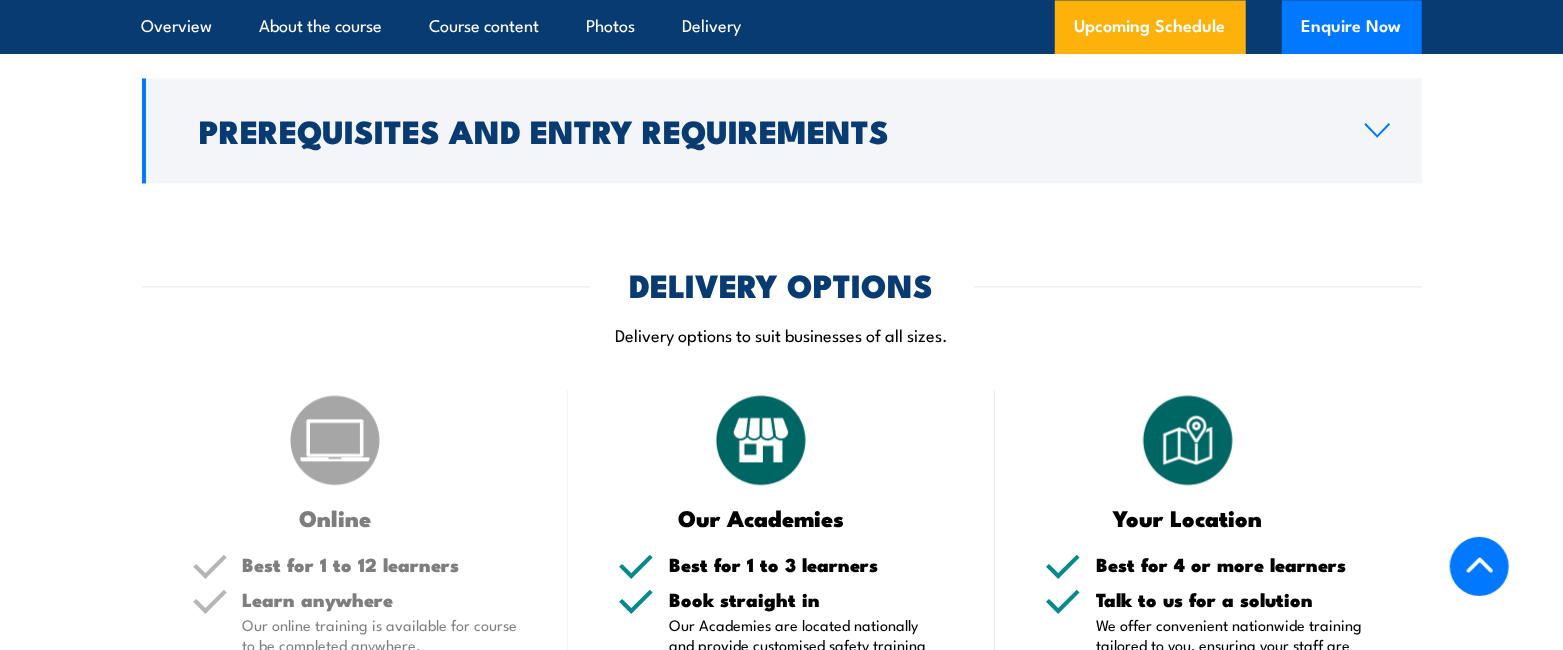 scroll, scrollTop: 2645, scrollLeft: 0, axis: vertical 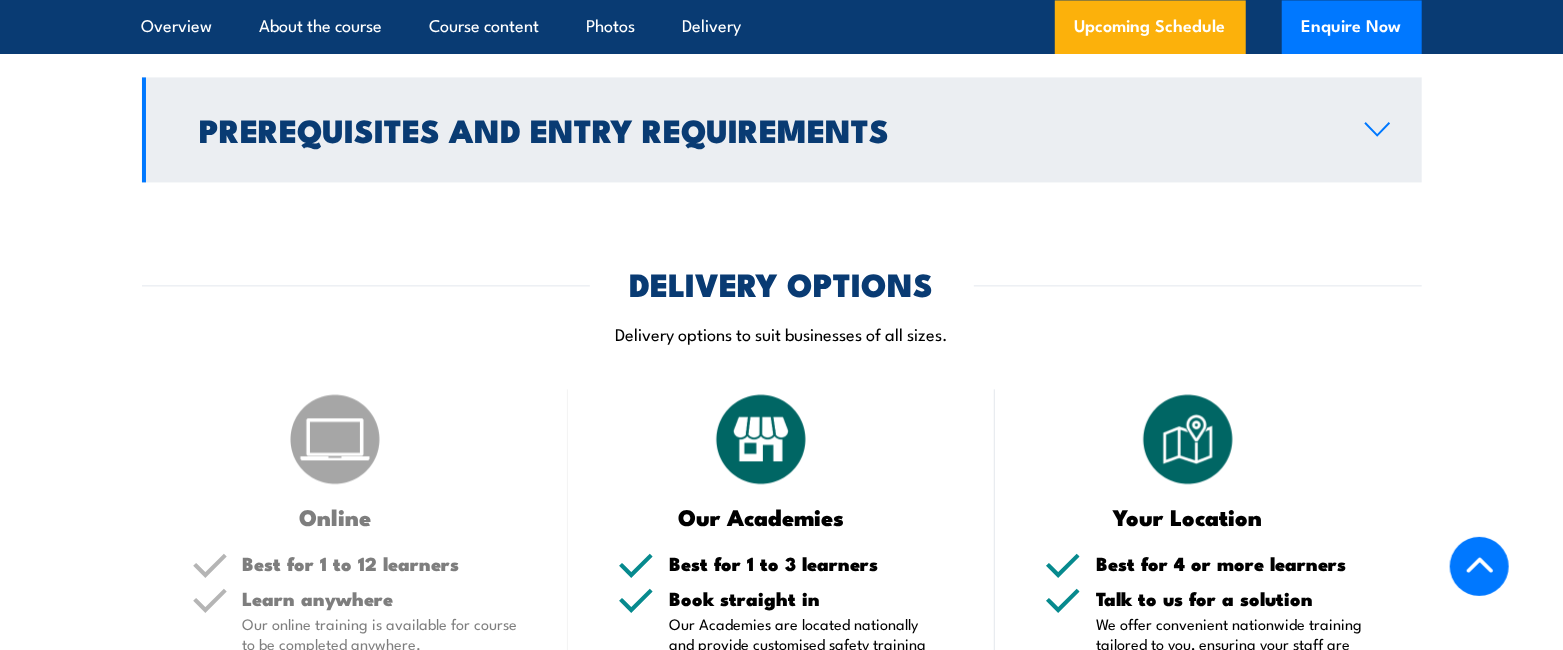 click on "Prerequisites and Entry Requirements" at bounding box center (782, 129) 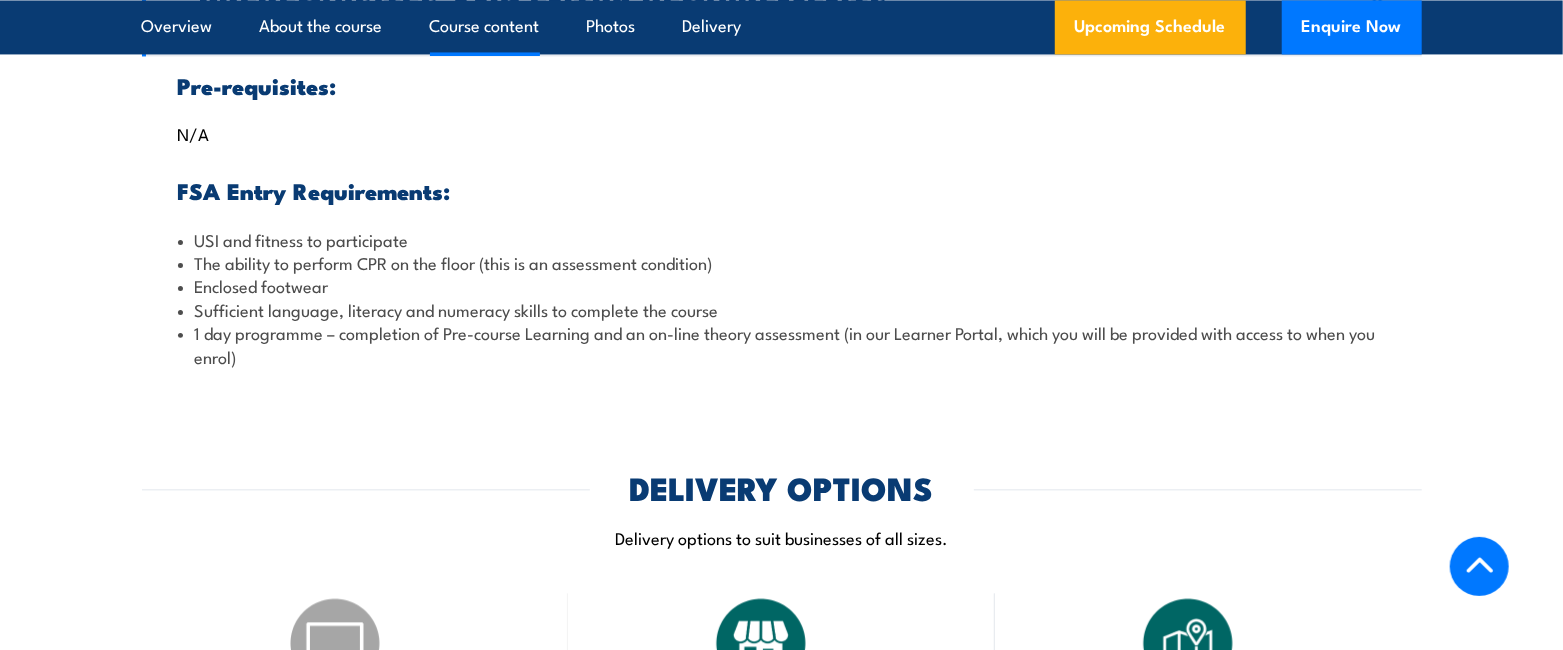 click on "COURSES
>  First Aid Training
Provide First Aid (Blended Learning)  TRAINING
Our Provide First Aid Training Course teaches you how to handle First Aid emergencies at home, at work, or anywhere in daily life. It’s meant for First Aiders to care for patients until Emergency Services arrive.
Overview
About the course
Course content
Photos
Delivery
Upcoming Schedule
Enquire Now
1 day" at bounding box center [781, 2670] 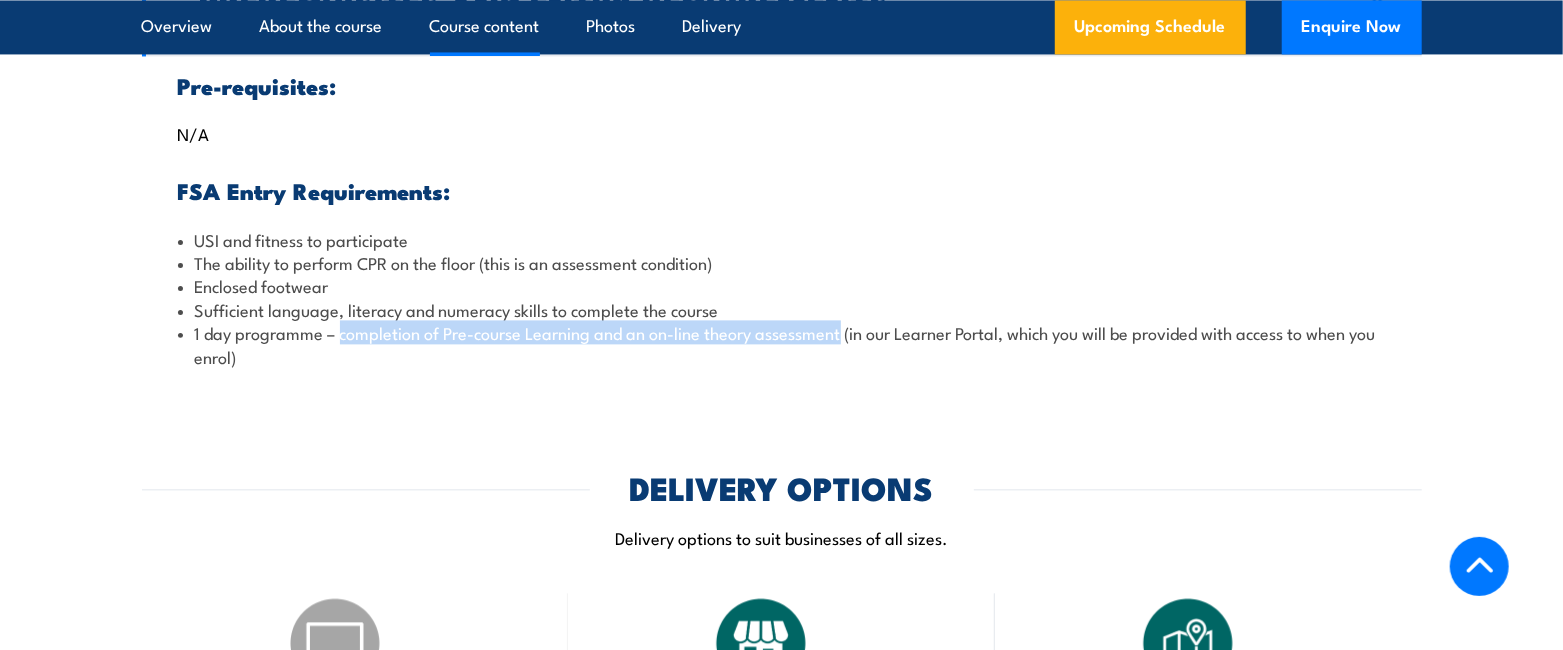 drag, startPoint x: 340, startPoint y: 379, endPoint x: 845, endPoint y: 382, distance: 505.0089 